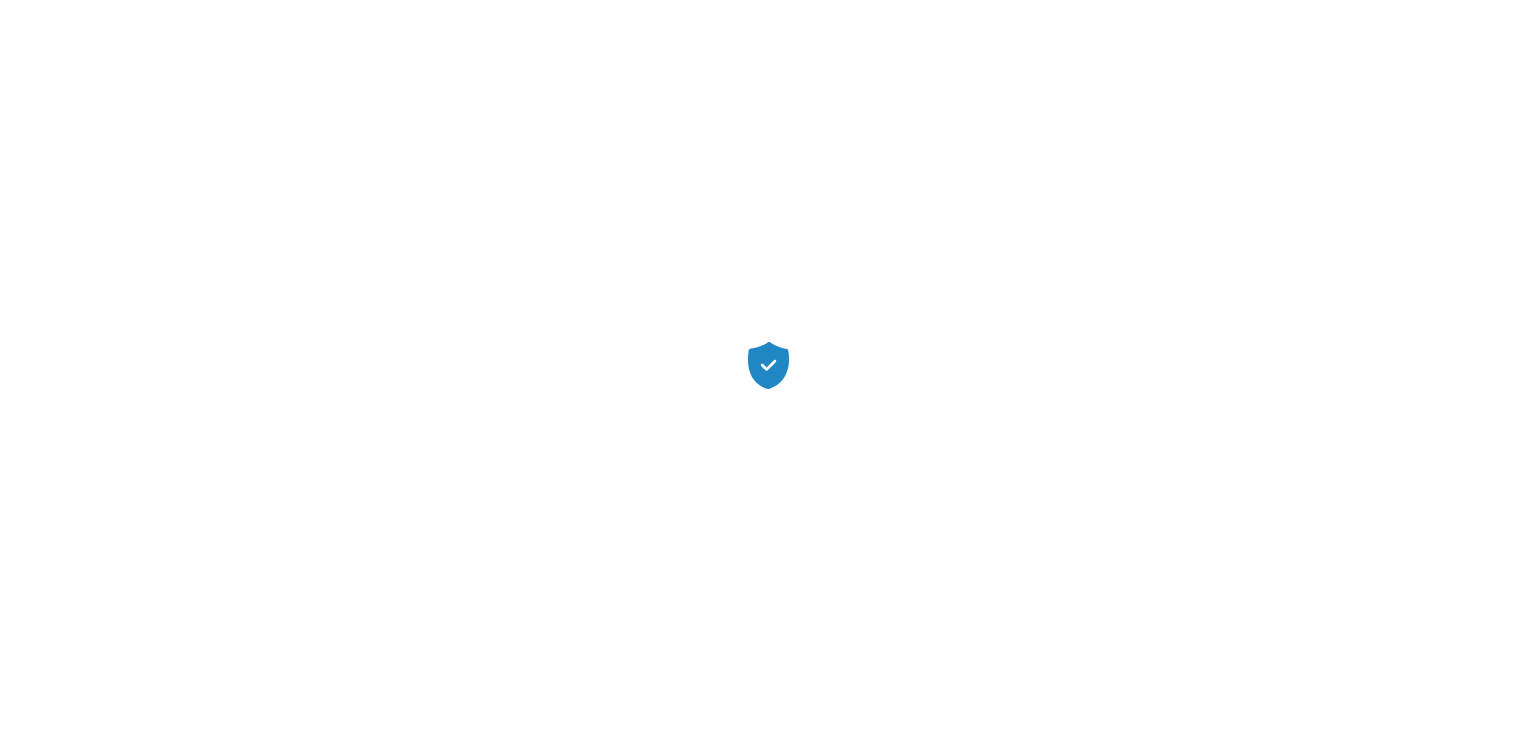scroll, scrollTop: 0, scrollLeft: 0, axis: both 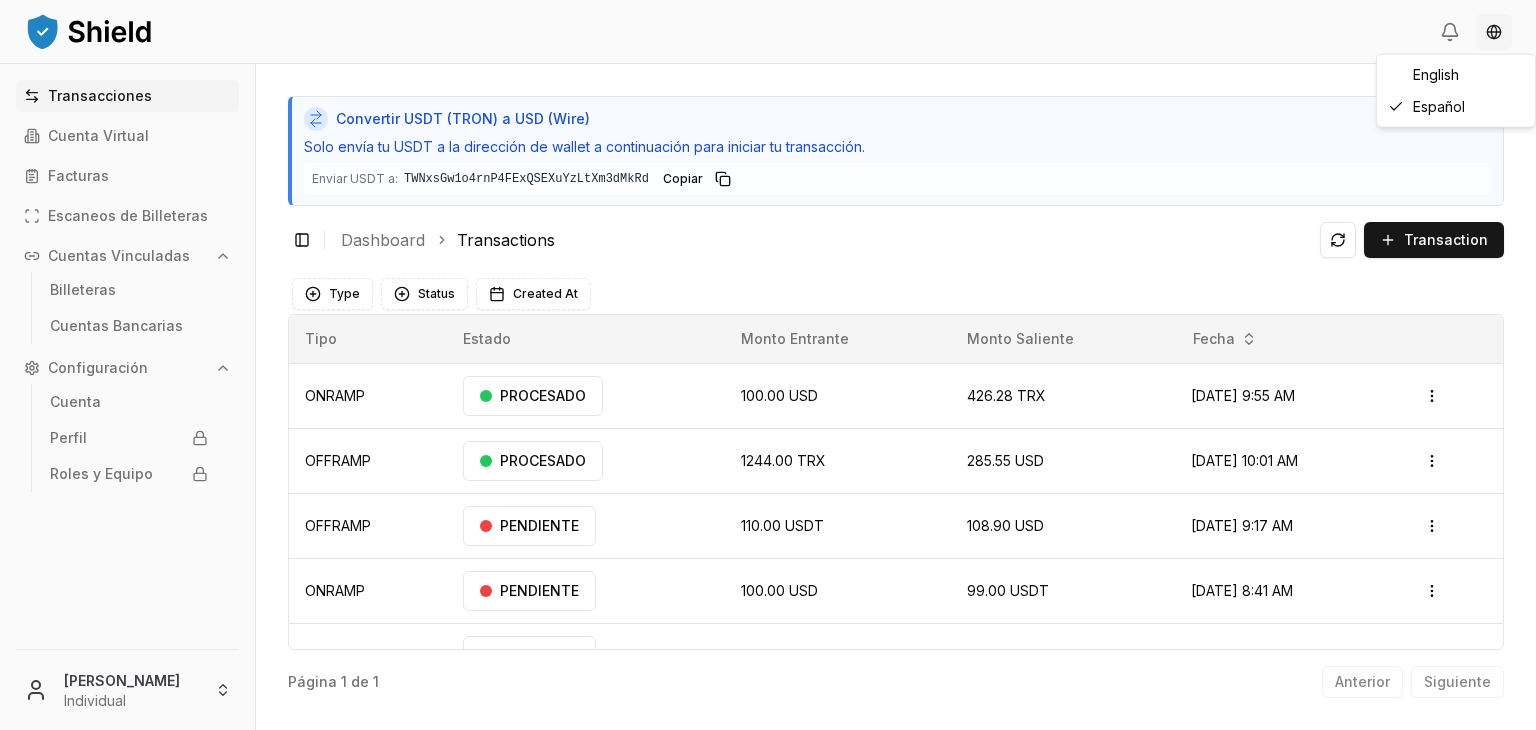 click on "Transacciones Cuenta Virtual Facturas Escaneos de Billeteras Cuentas Vinculadas Billeteras Cuentas Bancarias Configuración Cuenta Perfil Roles y Equipo [PERSON_NAME] Individual Convertir USDT (TRON) a USD (Wire) Solo envía tu USDT a la dirección de wallet a continuación para iniciar tu transacción. Enviar USDT a: TWNxsGw1o4rnP4FExQSEXuYzLtXm3dMkRd Copiar Toggle Sidebar Dashboard Transactions   Transaction ONRAMP   100 USD   354.18619461 TRX [DATE] 11:01 AM PENDIENTE Open menu OFFRAMP   110 USDT   108.9 USD [DATE] 8:56 AM PENDIENTE Open menu ONRAMP   100 USD   99 USDT [DATE] 8:41 AM PENDIENTE Open menu OFFRAMP   110 USDT   108.9 USD [DATE] 9:17 AM PENDIENTE Open menu OFFRAMP   1244 TRX   285.55196472 USD [DATE] 10:01 AM PROCESADO Open menu ONRAMP   100 USD   426.27581337 TRX [DATE] 9:55 AM PROCESADO Open menu Página 1 de 1   Anterior Siguiente Type Status Created At Tipo Estado Monto Entrante Monto Saliente Fecha   ONRAMP   PROCESADO   100.00   USD   426.28   TRX" at bounding box center [768, 440] 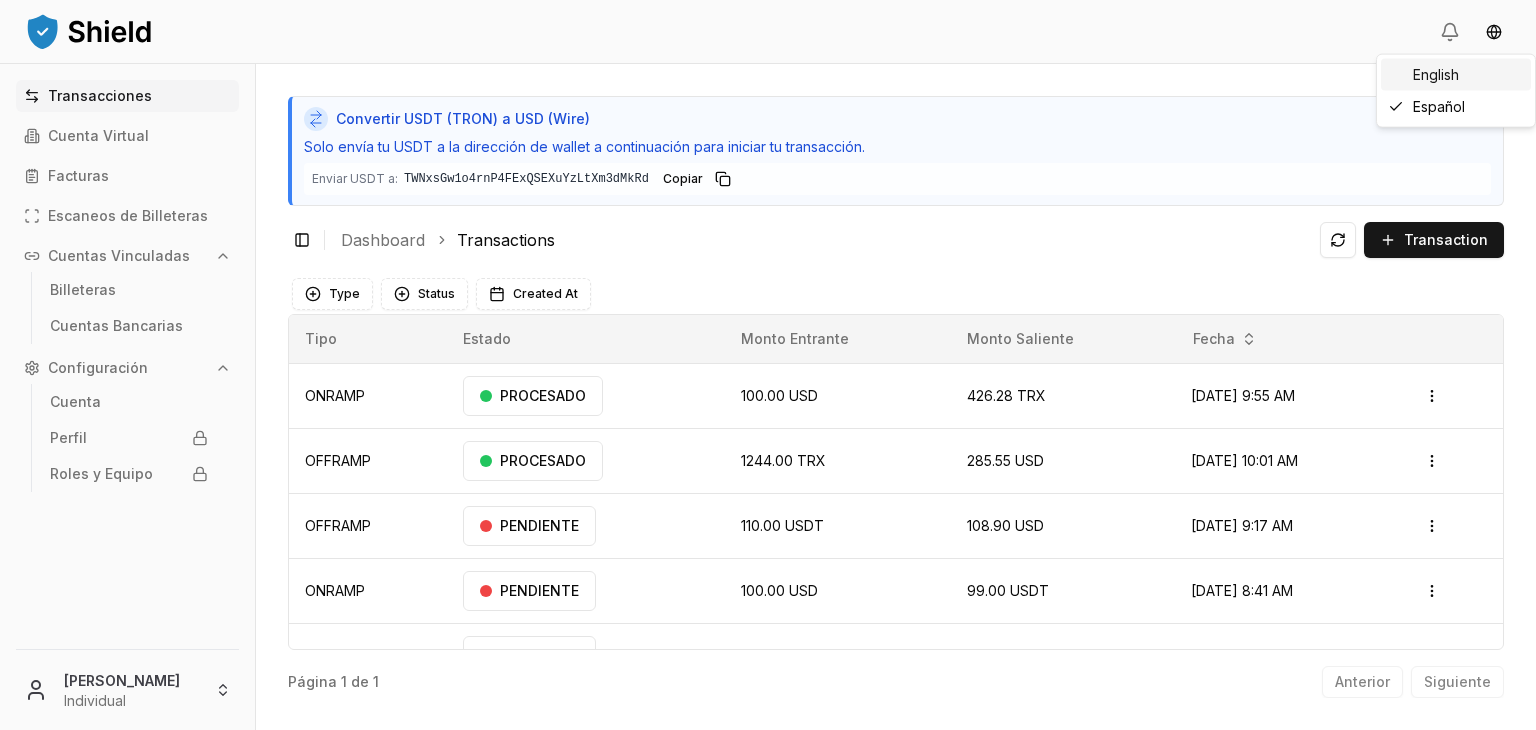 click on "English" at bounding box center [1456, 75] 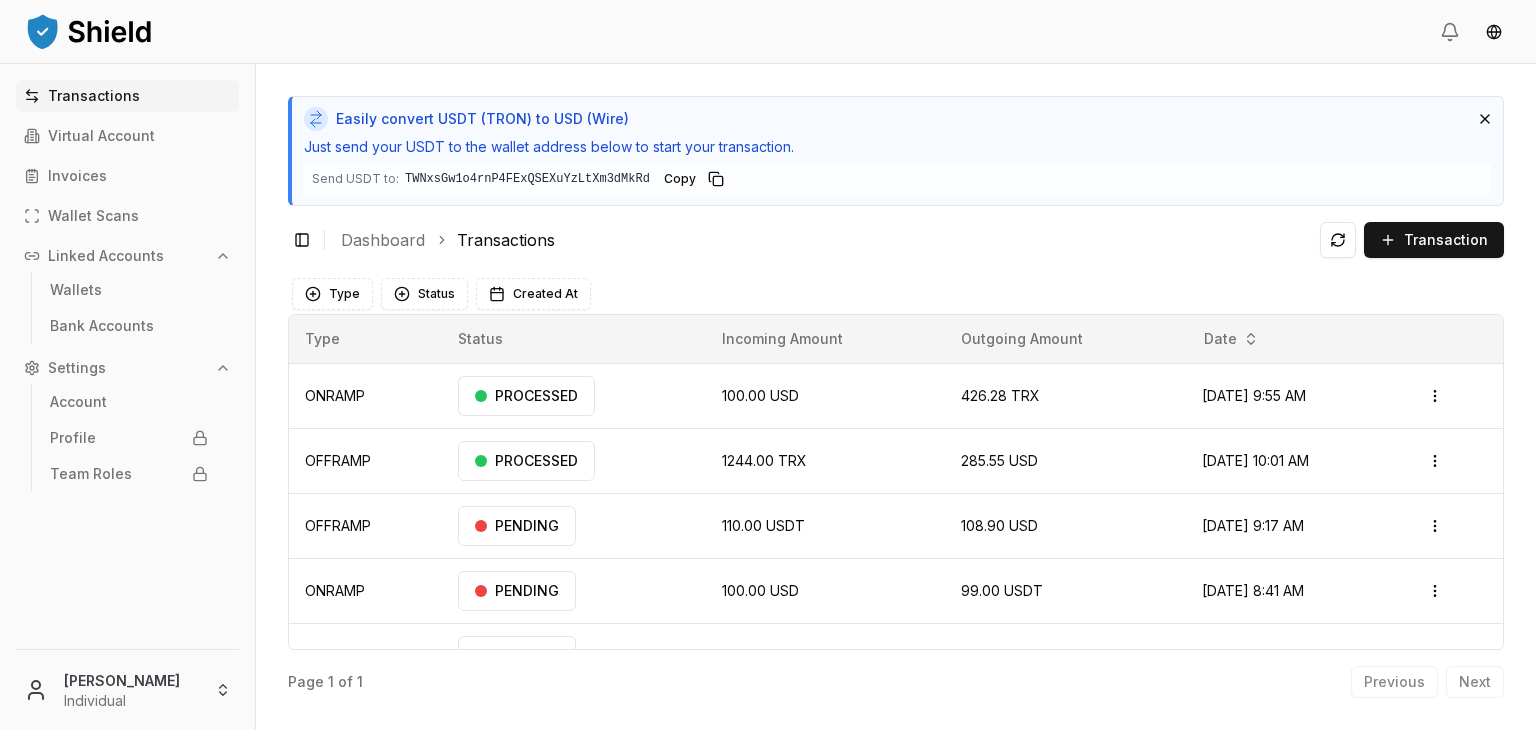click on "Type Status Created At" at bounding box center [896, 294] 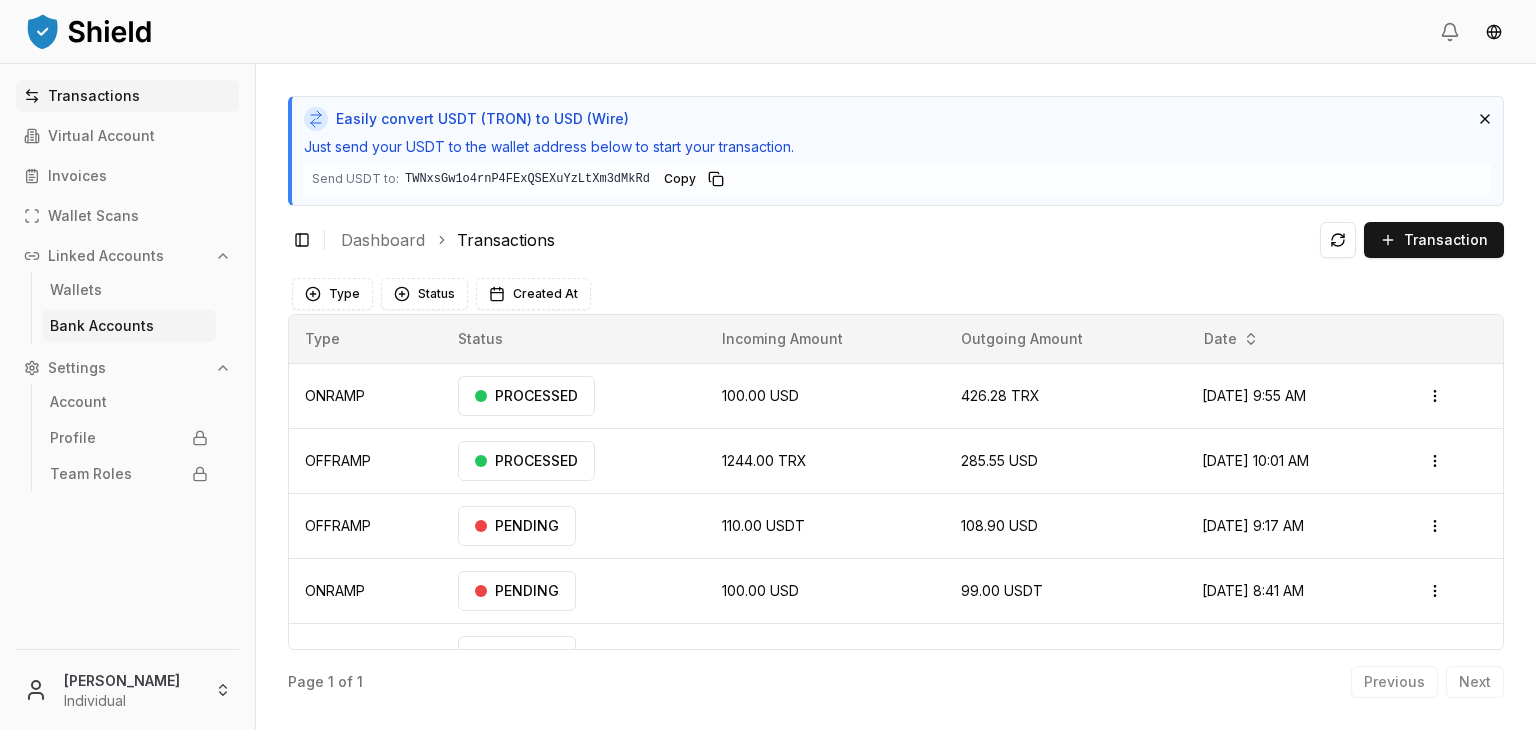 click on "Bank Accounts" at bounding box center (129, 326) 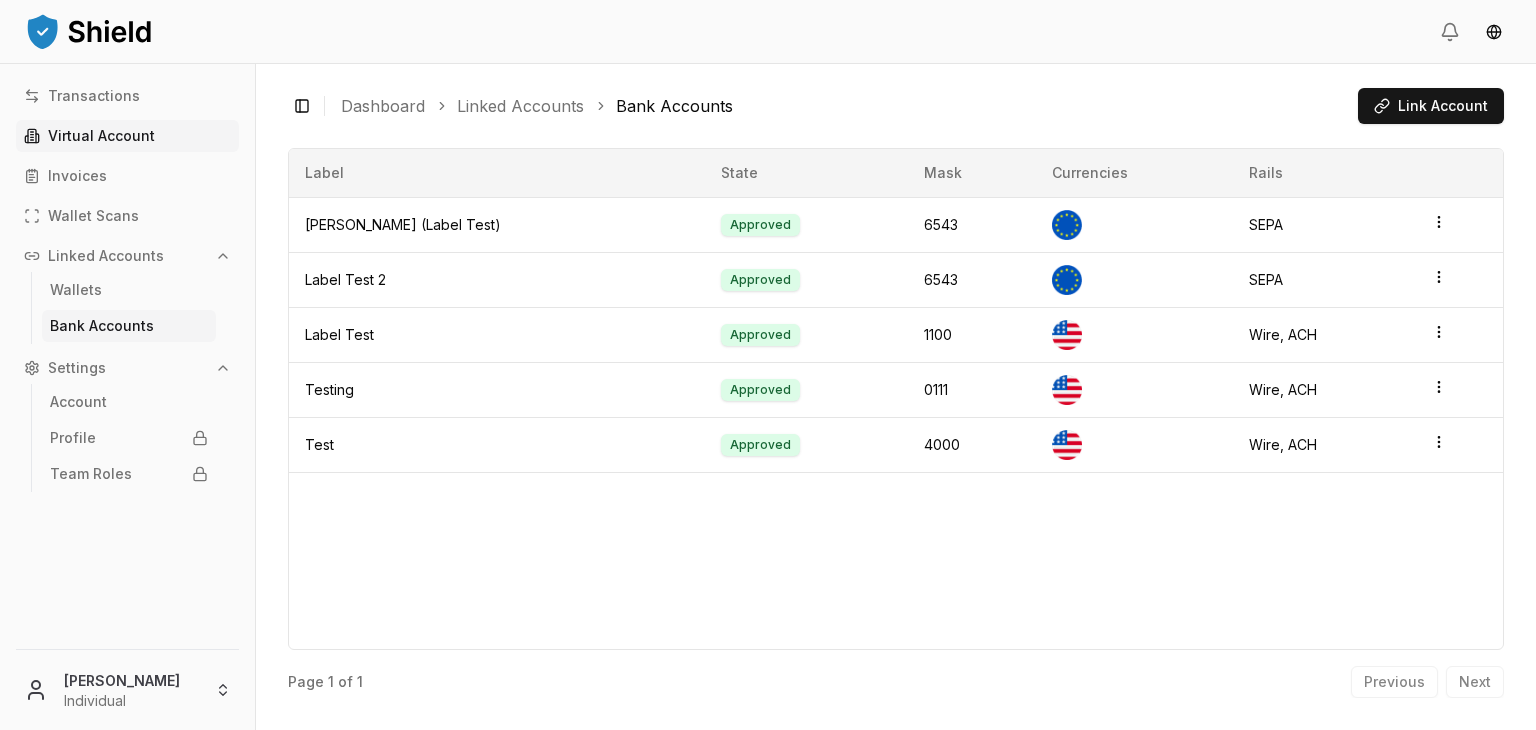 click on "Virtual Account" at bounding box center [101, 136] 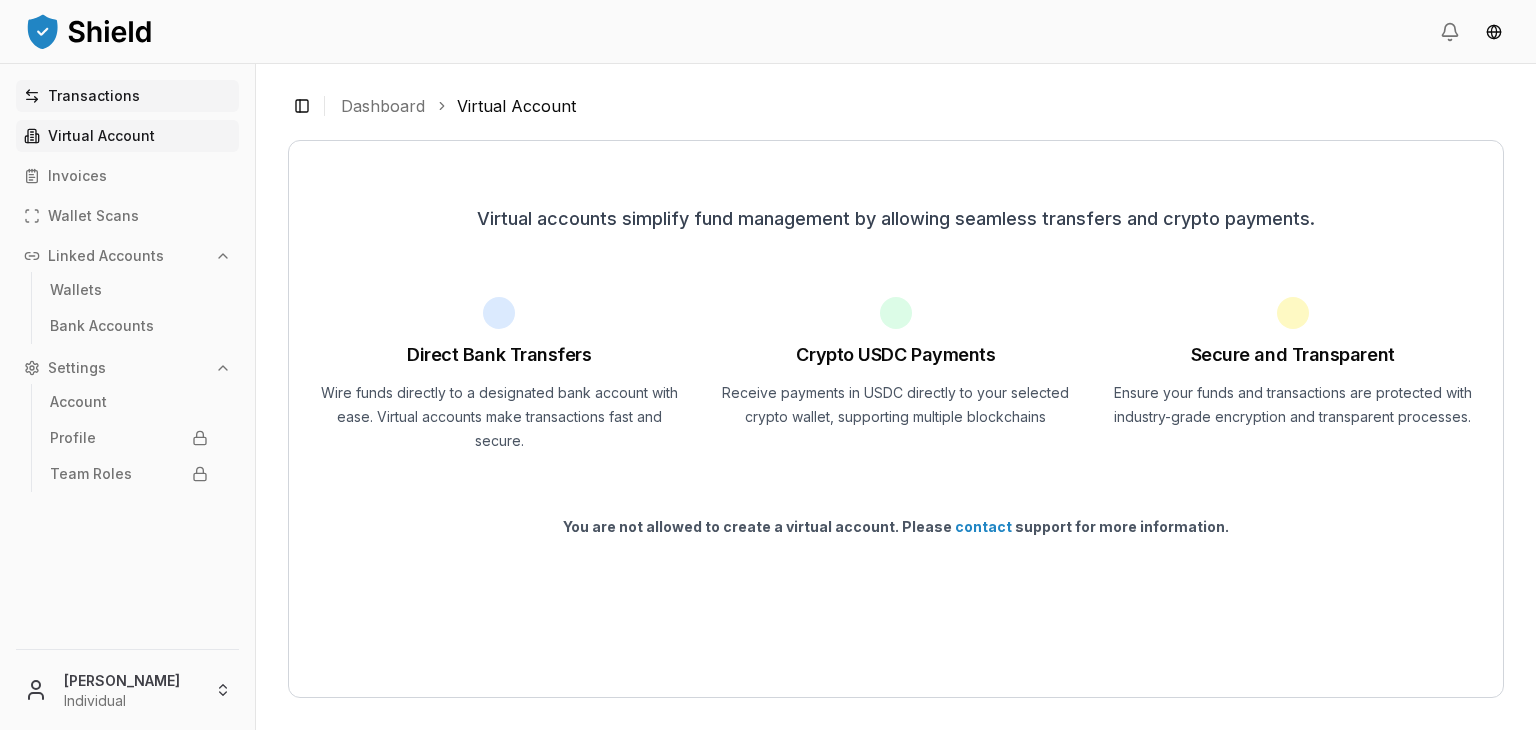 click on "Transactions" at bounding box center (94, 96) 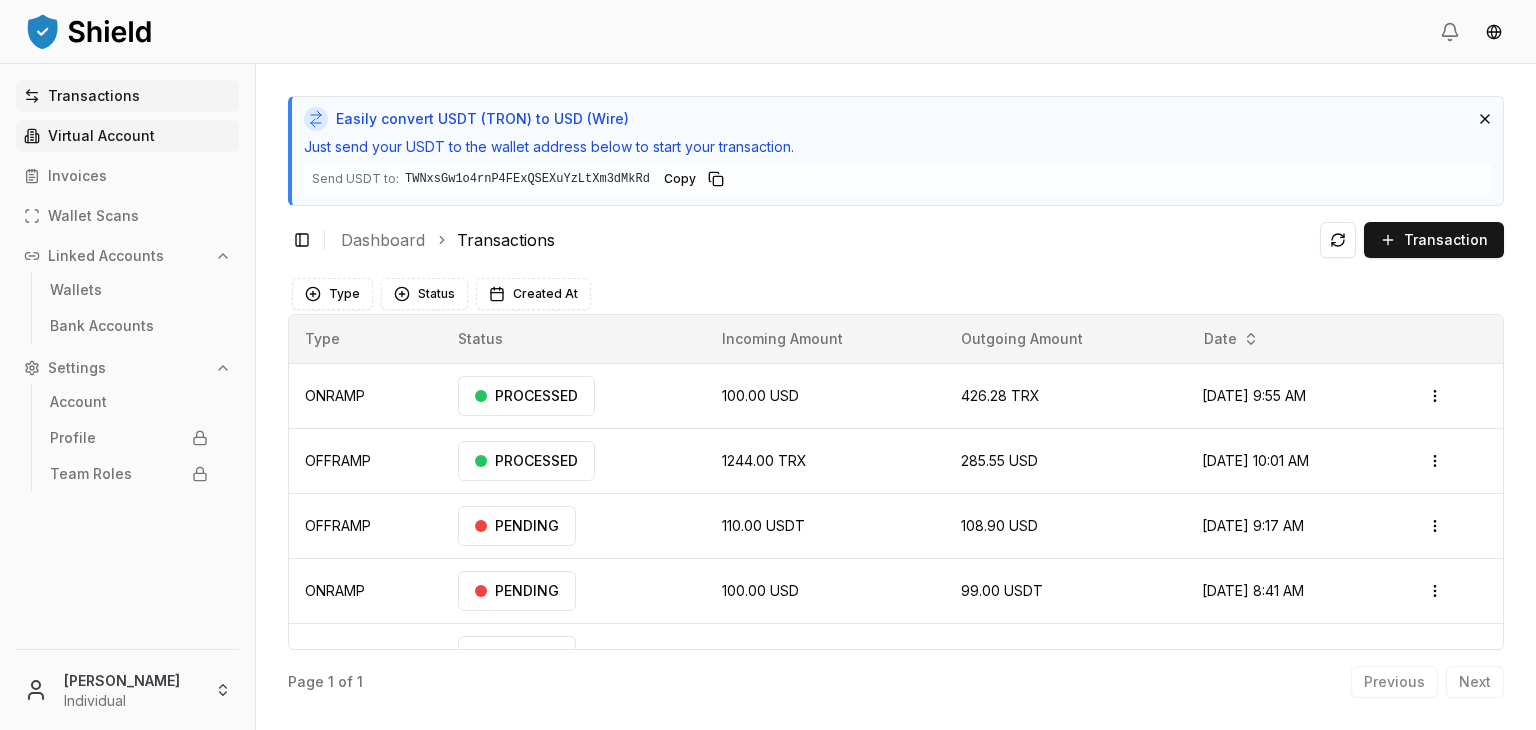 click on "Virtual Account" at bounding box center (101, 136) 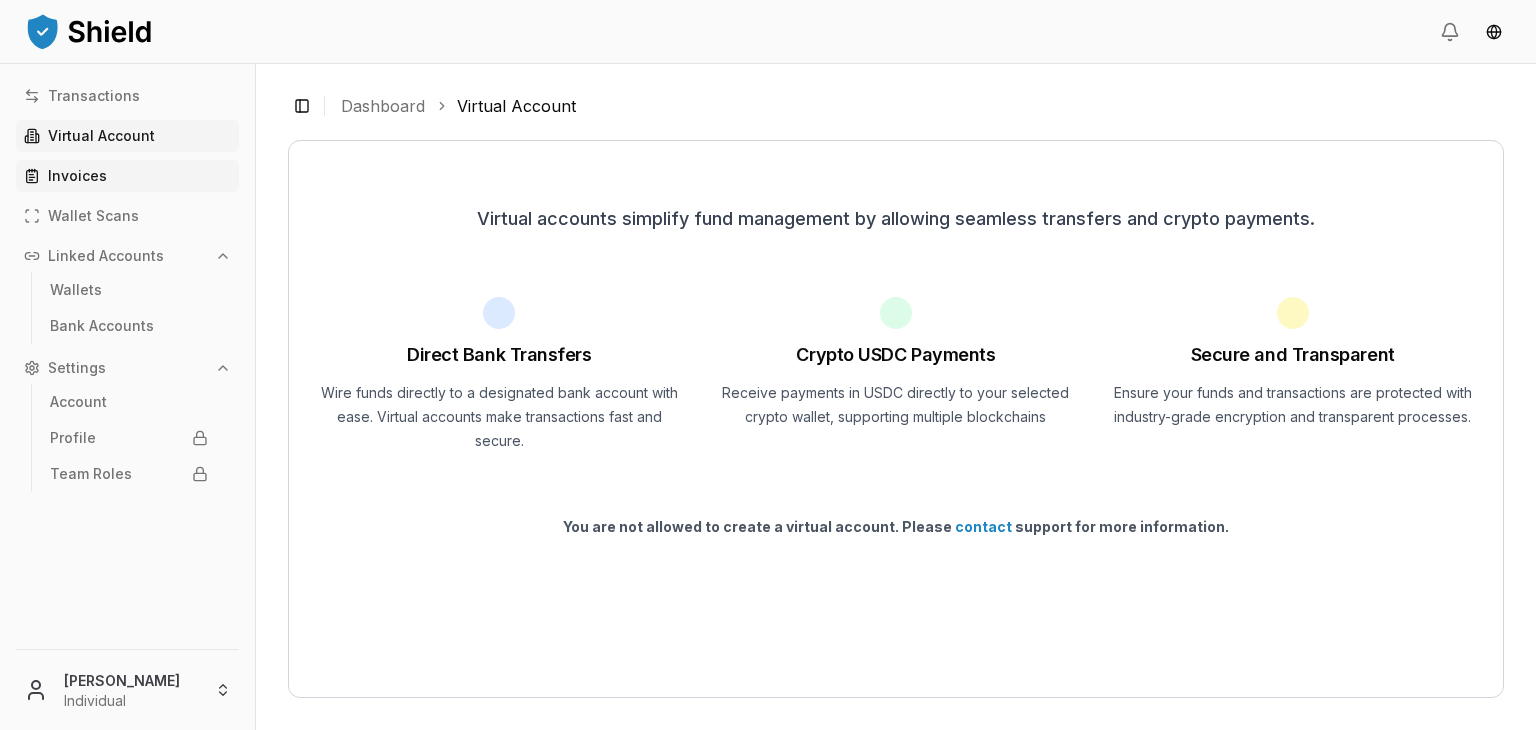 click on "Invoices" at bounding box center [127, 176] 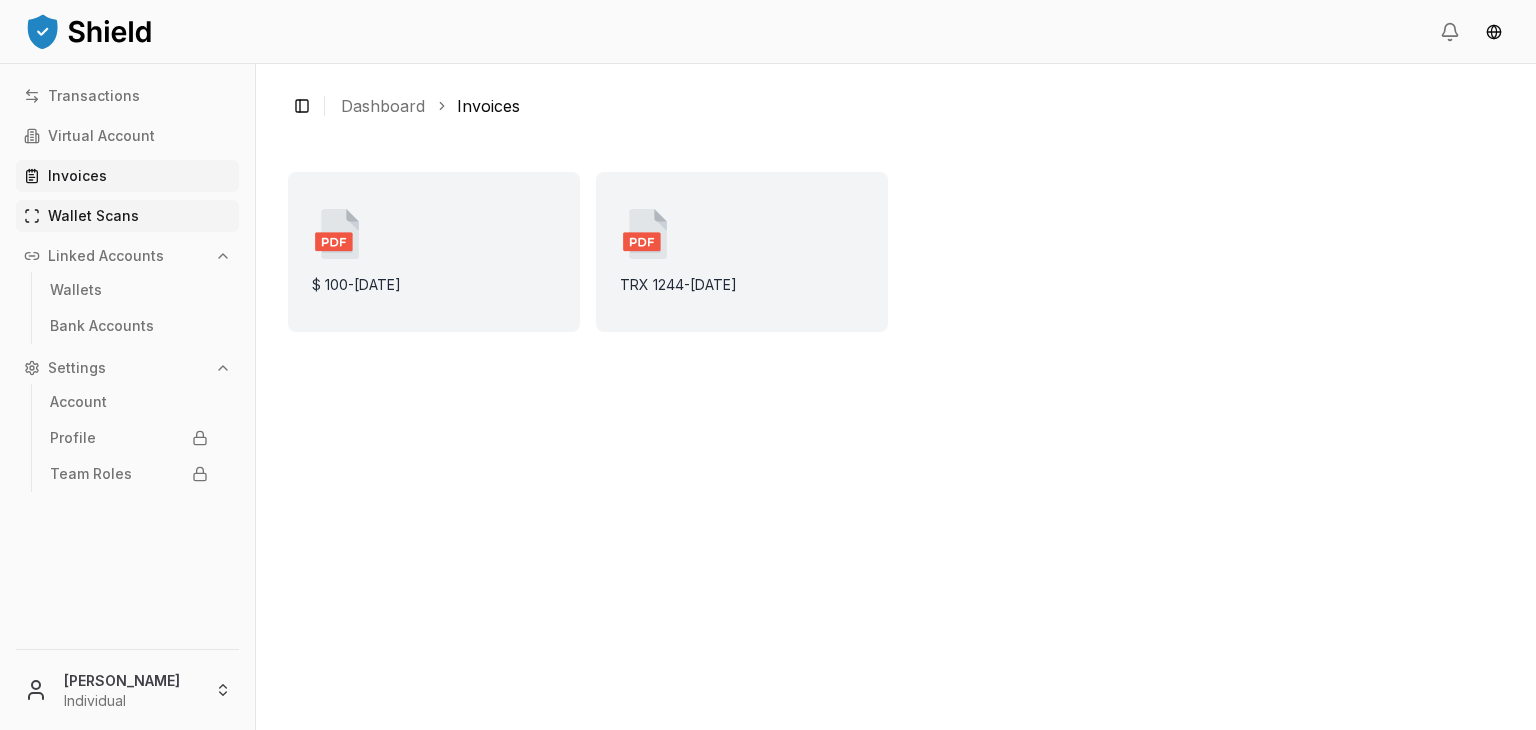 click on "Wallet Scans" at bounding box center (127, 216) 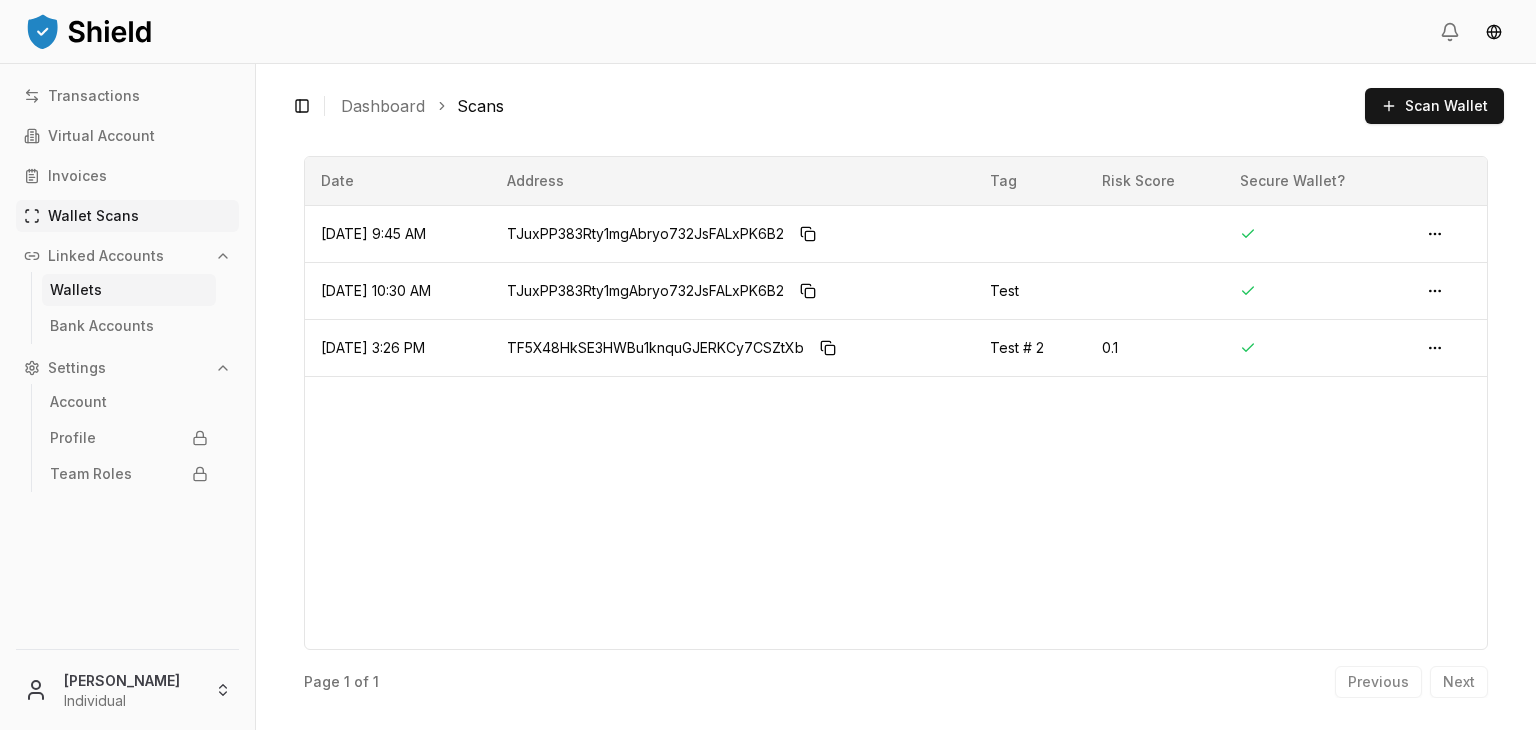 click on "Wallets" at bounding box center [76, 290] 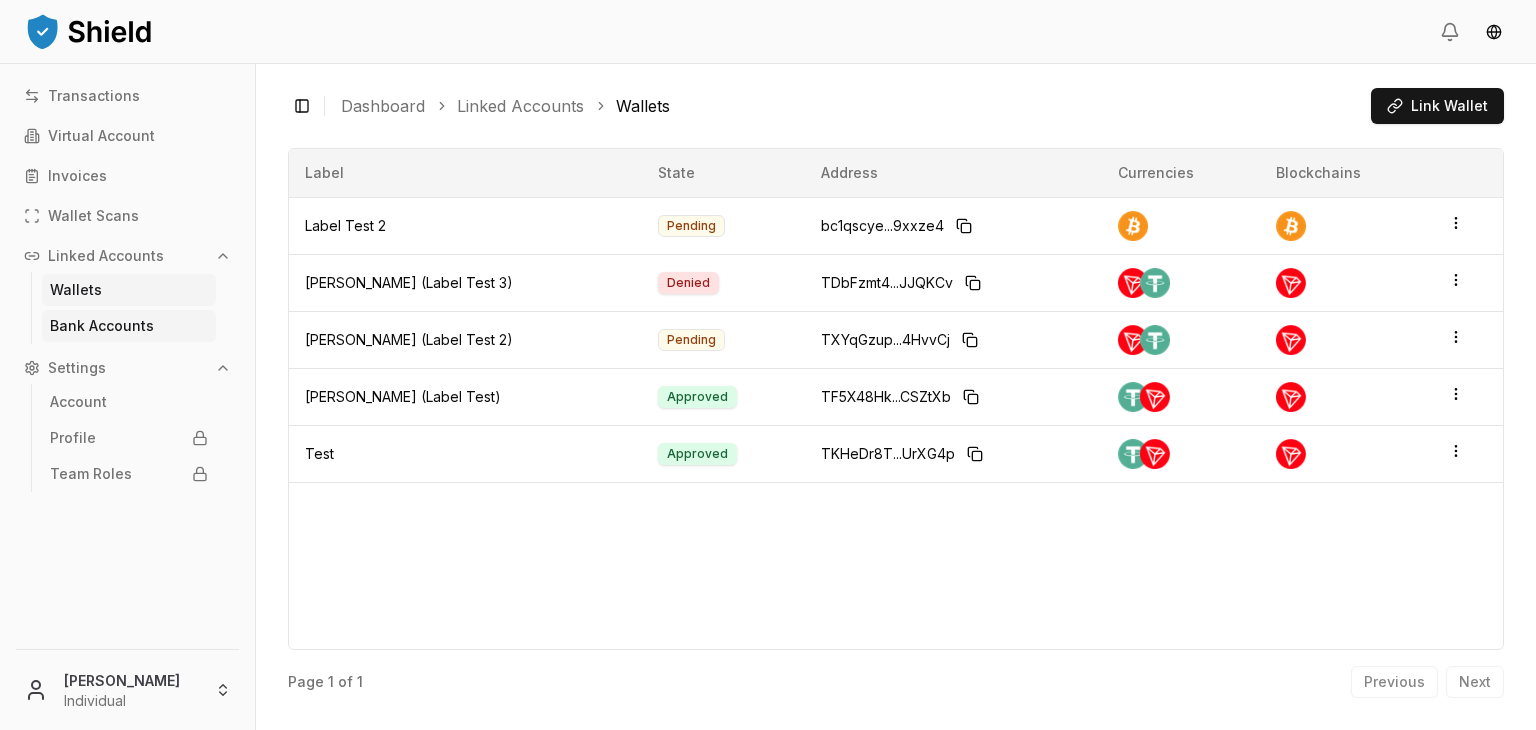 click on "Bank Accounts" at bounding box center (102, 326) 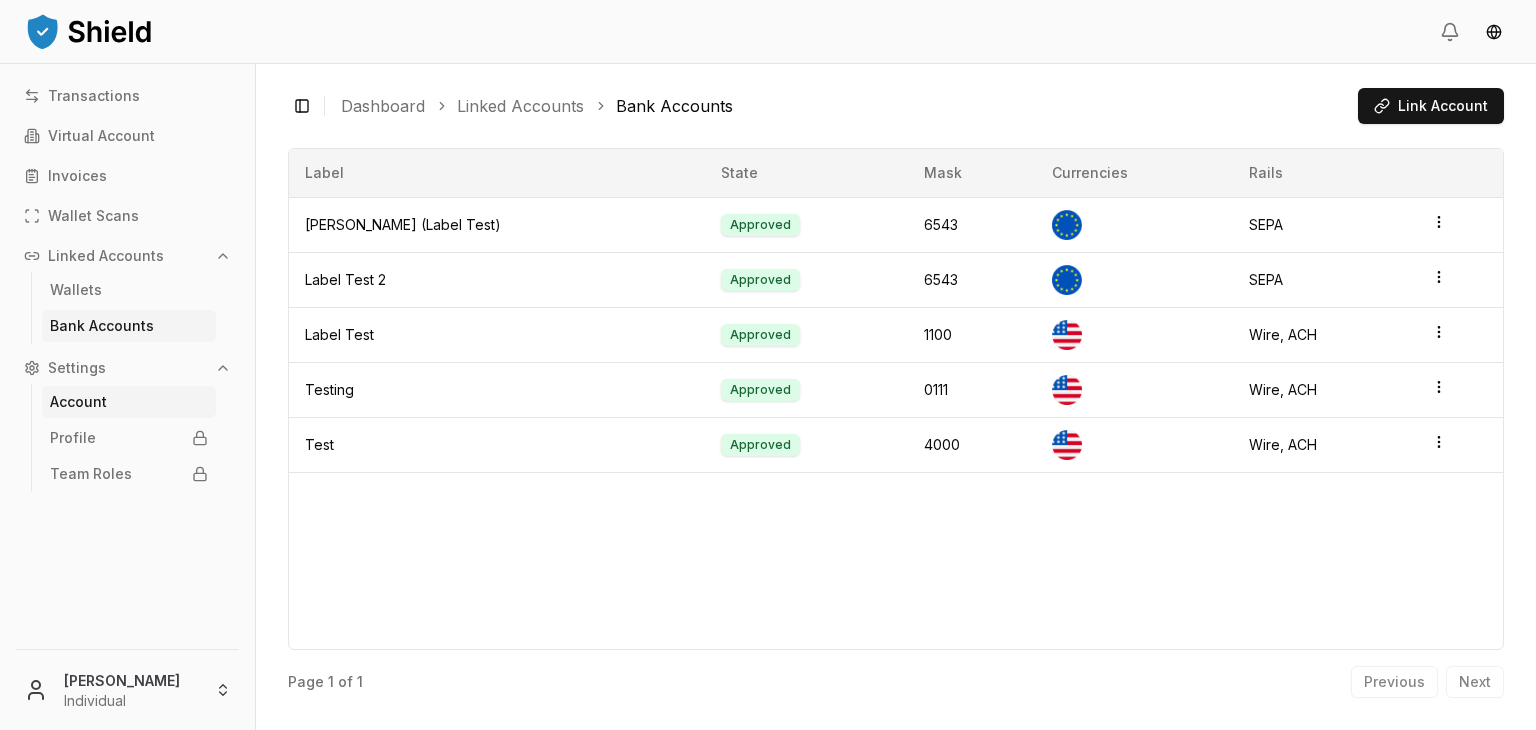 click on "Account" at bounding box center (78, 402) 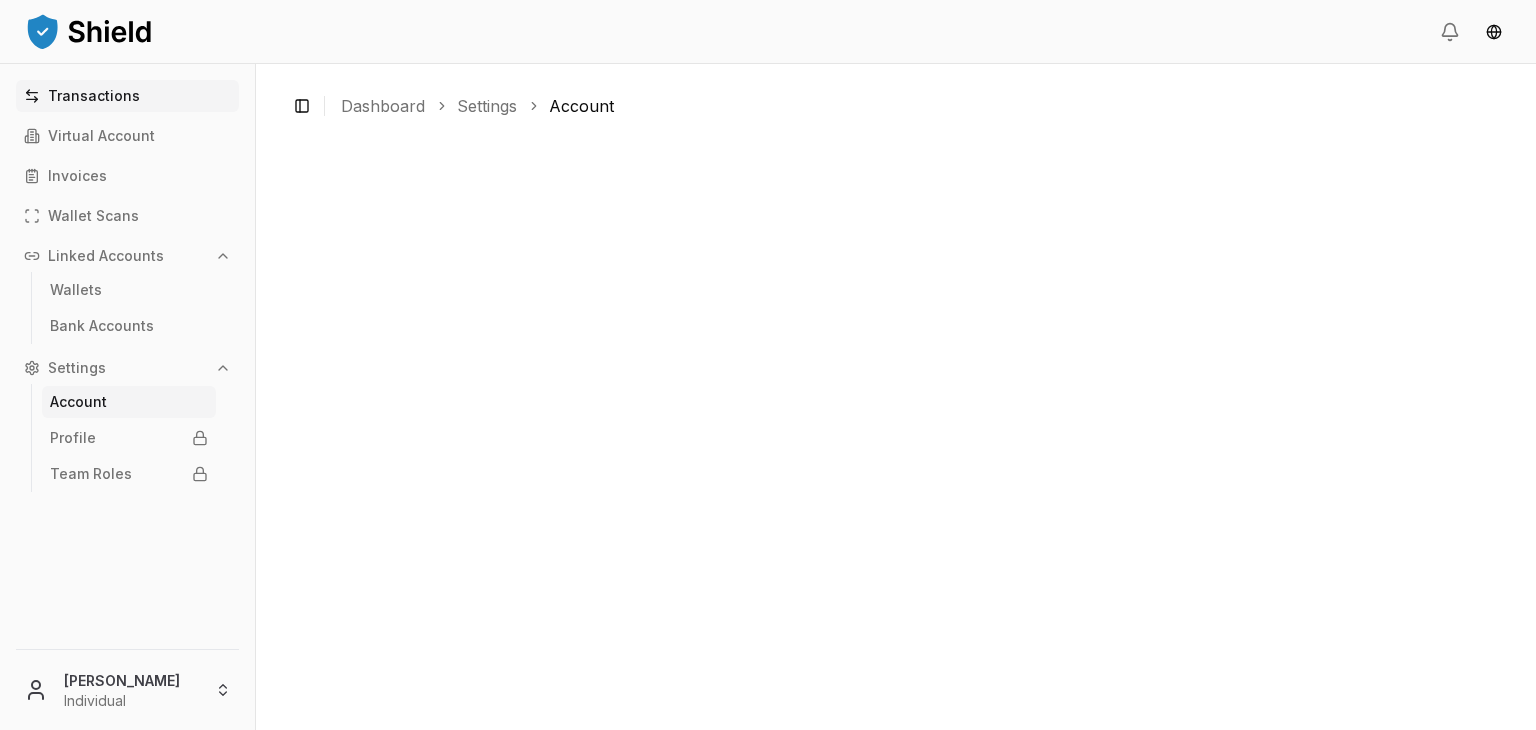 click on "Transactions" at bounding box center (94, 96) 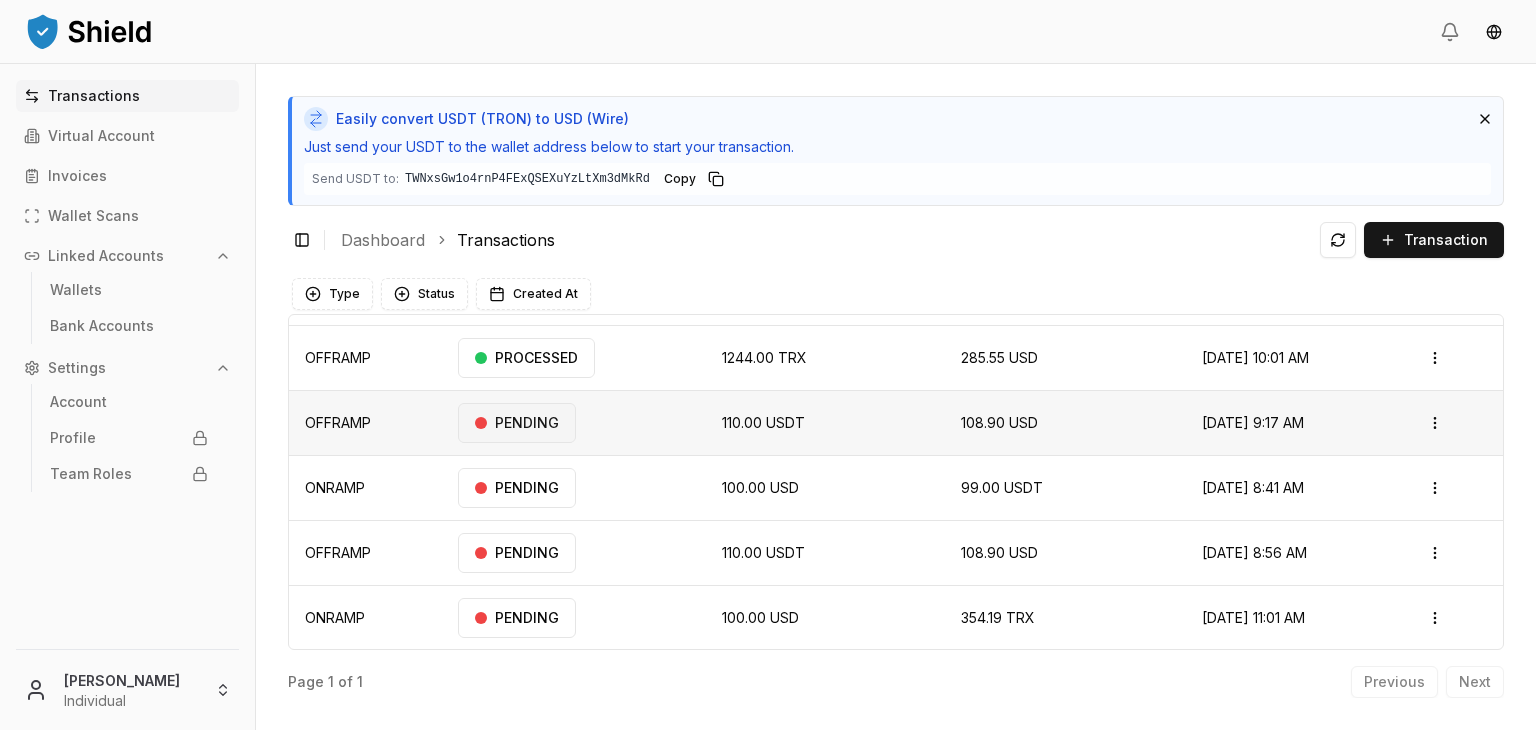 scroll, scrollTop: 0, scrollLeft: 0, axis: both 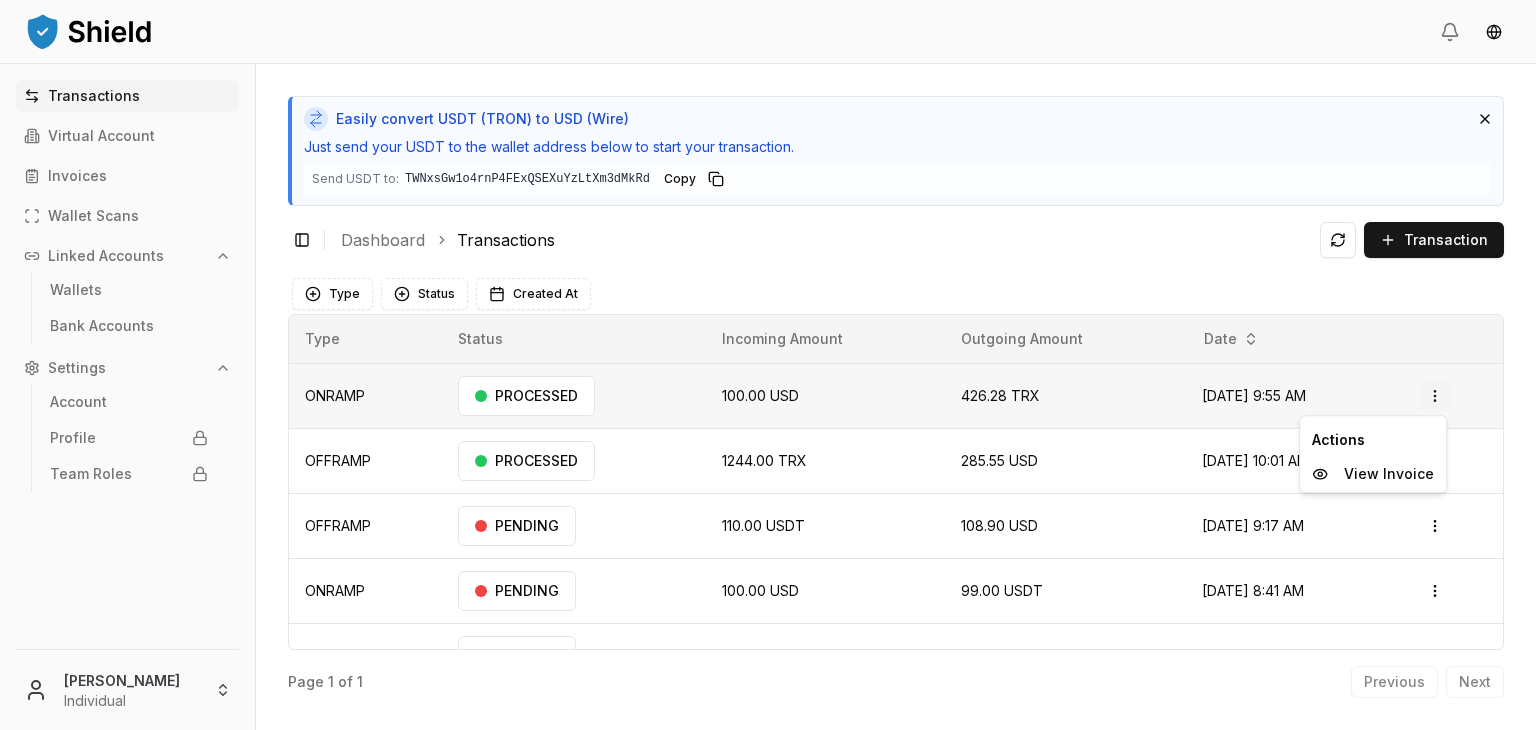 click on "Transactions Virtual Account Invoices Wallet Scans Linked Accounts Wallets Bank Accounts Settings Account Profile Team Roles [PERSON_NAME] Individual Easily convert USDT (TRON) to USD (Wire) Just send your USDT to the wallet address below to start your transaction. Send USDT to: TWNxsGw1o4rnP4FExQSEXuYzLtXm3dMkRd Copy Toggle Sidebar Dashboard Transactions   Transaction ONRAMP   100 USD   354.18619461 TRX [DATE] 11:01 AM PENDING Open menu OFFRAMP   110 USDT   108.9 USD [DATE] 8:56 AM PENDING Open menu ONRAMP   100 USD   99 USDT [DATE] 8:41 AM PENDING Open menu OFFRAMP   110 USDT   108.9 USD [DATE] 9:17 AM PENDING Open menu OFFRAMP   1244 TRX   285.55196472 USD [DATE] 10:01 AM PROCESSED Open menu ONRAMP   100 USD   426.27581337 TRX [DATE] 9:55 AM PROCESSED Open menu Page 1 of 1   Previous Next Type Status Created At Type Status Incoming Amount Outgoing Amount Date   ONRAMP   PROCESSED   100.00   USD   426.28   TRX   [DATE] 9:55 AM   Open menu   OFFRAMP   PROCESSED" at bounding box center [768, 440] 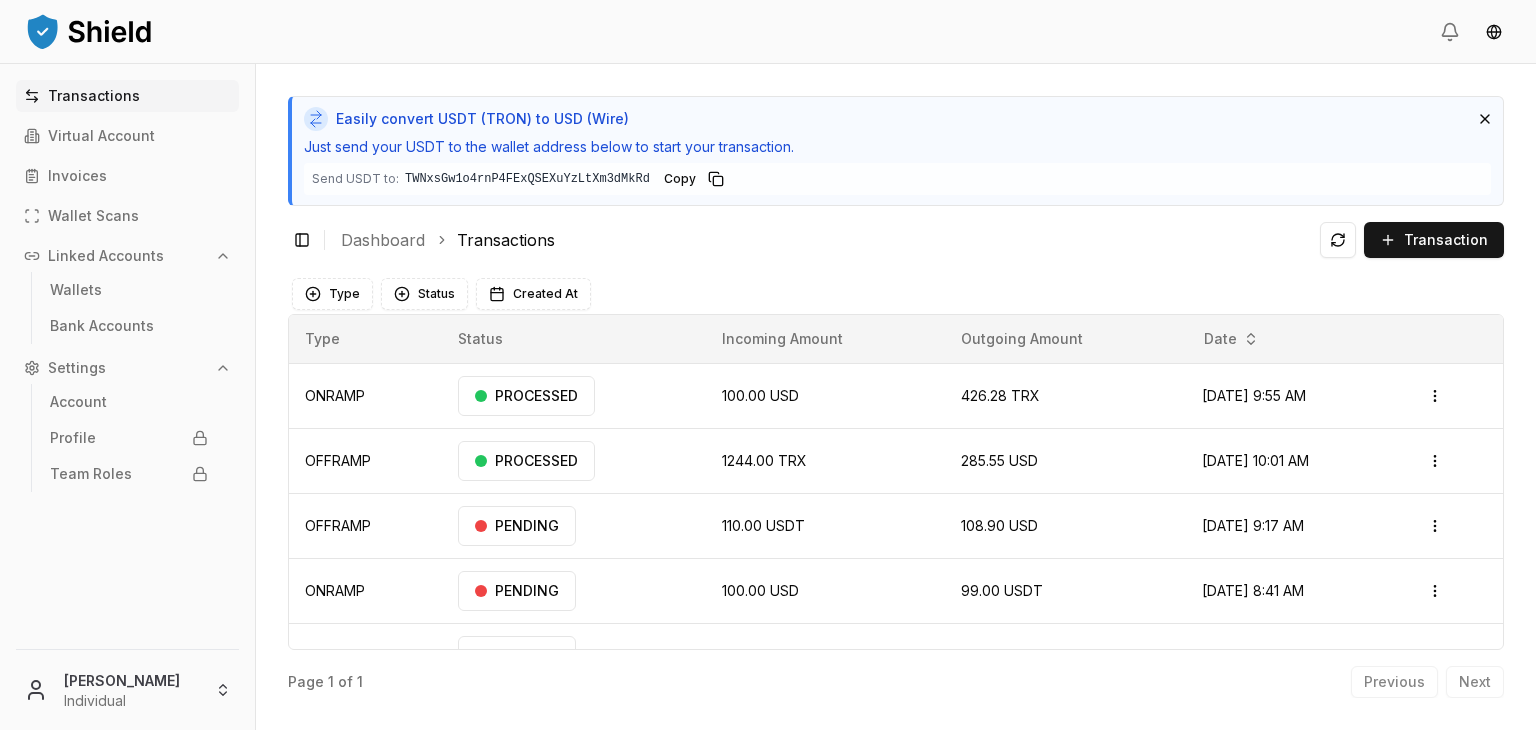 click on "Transactions Virtual Account Invoices Wallet Scans Linked Accounts Wallets Bank Accounts Settings Account Profile Team Roles [PERSON_NAME] Individual Easily convert USDT (TRON) to USD (Wire) Just send your USDT to the wallet address below to start your transaction. Send USDT to: TWNxsGw1o4rnP4FExQSEXuYzLtXm3dMkRd Copy Toggle Sidebar Dashboard Transactions   Transaction ONRAMP   100 USD   354.18619461 TRX [DATE] 11:01 AM PENDING Open menu OFFRAMP   110 USDT   108.9 USD [DATE] 8:56 AM PENDING Open menu ONRAMP   100 USD   99 USDT [DATE] 8:41 AM PENDING Open menu OFFRAMP   110 USDT   108.9 USD [DATE] 9:17 AM PENDING Open menu OFFRAMP   1244 TRX   285.55196472 USD [DATE] 10:01 AM PROCESSED Open menu ONRAMP   100 USD   426.27581337 TRX [DATE] 9:55 AM PROCESSED Open menu Page 1 of 1   Previous Next Type Status Created At Type Status Incoming Amount Outgoing Amount Date   ONRAMP   PROCESSED   100.00   USD   426.28   TRX   [DATE] 9:55 AM   Open menu   OFFRAMP   PROCESSED" at bounding box center (768, 440) 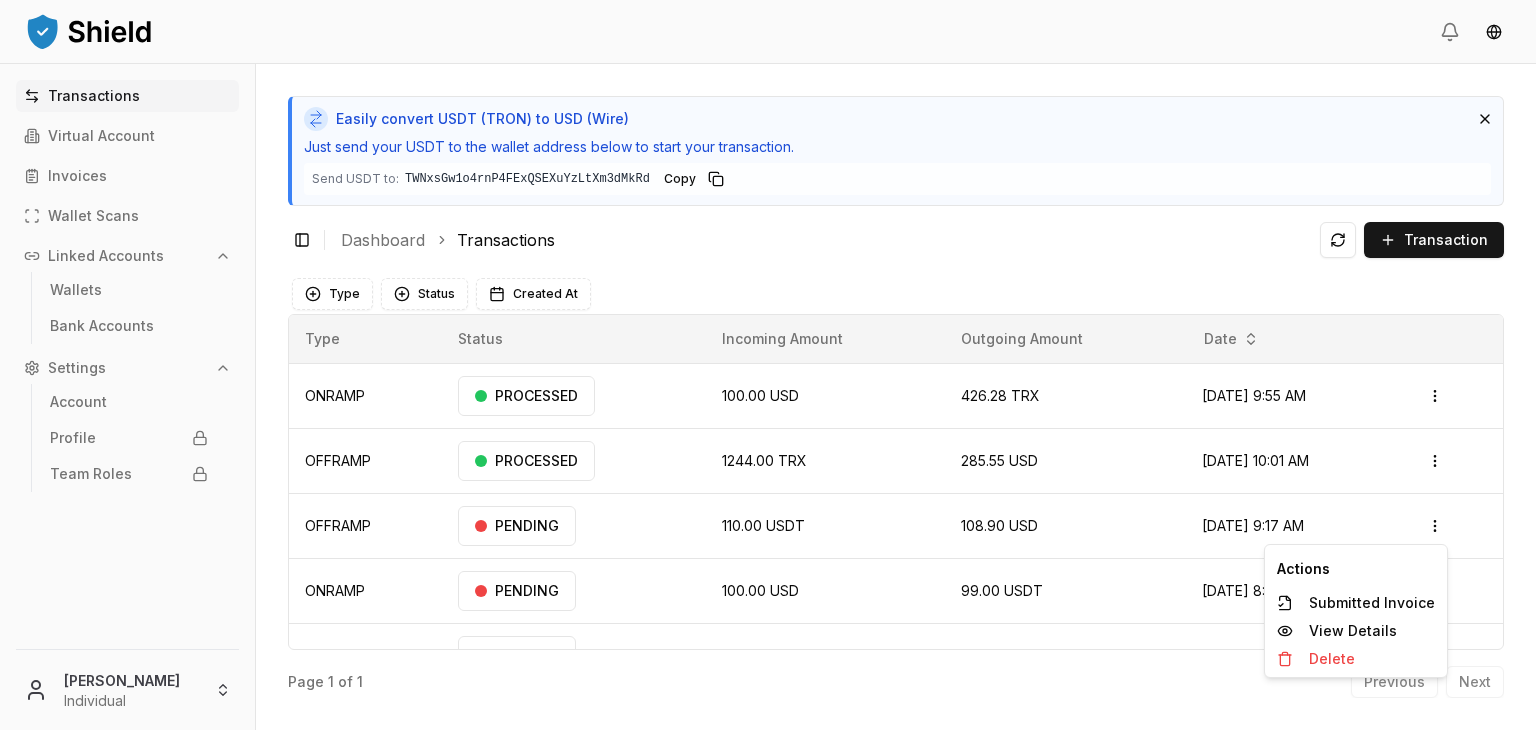 click on "Transactions Virtual Account Invoices Wallet Scans Linked Accounts Wallets Bank Accounts Settings Account Profile Team Roles [PERSON_NAME] Individual Easily convert USDT (TRON) to USD (Wire) Just send your USDT to the wallet address below to start your transaction. Send USDT to: TWNxsGw1o4rnP4FExQSEXuYzLtXm3dMkRd Copy Toggle Sidebar Dashboard Transactions   Transaction ONRAMP   100 USD   354.18619461 TRX [DATE] 11:01 AM PENDING Open menu OFFRAMP   110 USDT   108.9 USD [DATE] 8:56 AM PENDING Open menu ONRAMP   100 USD   99 USDT [DATE] 8:41 AM PENDING Open menu OFFRAMP   110 USDT   108.9 USD [DATE] 9:17 AM PENDING Open menu OFFRAMP   1244 TRX   285.55196472 USD [DATE] 10:01 AM PROCESSED Open menu ONRAMP   100 USD   426.27581337 TRX [DATE] 9:55 AM PROCESSED Open menu Page 1 of 1   Previous Next Type Status Created At Type Status Incoming Amount Outgoing Amount Date   ONRAMP   PROCESSED   100.00   USD   426.28   TRX   [DATE] 9:55 AM   Open menu   OFFRAMP   PROCESSED" at bounding box center [768, 440] 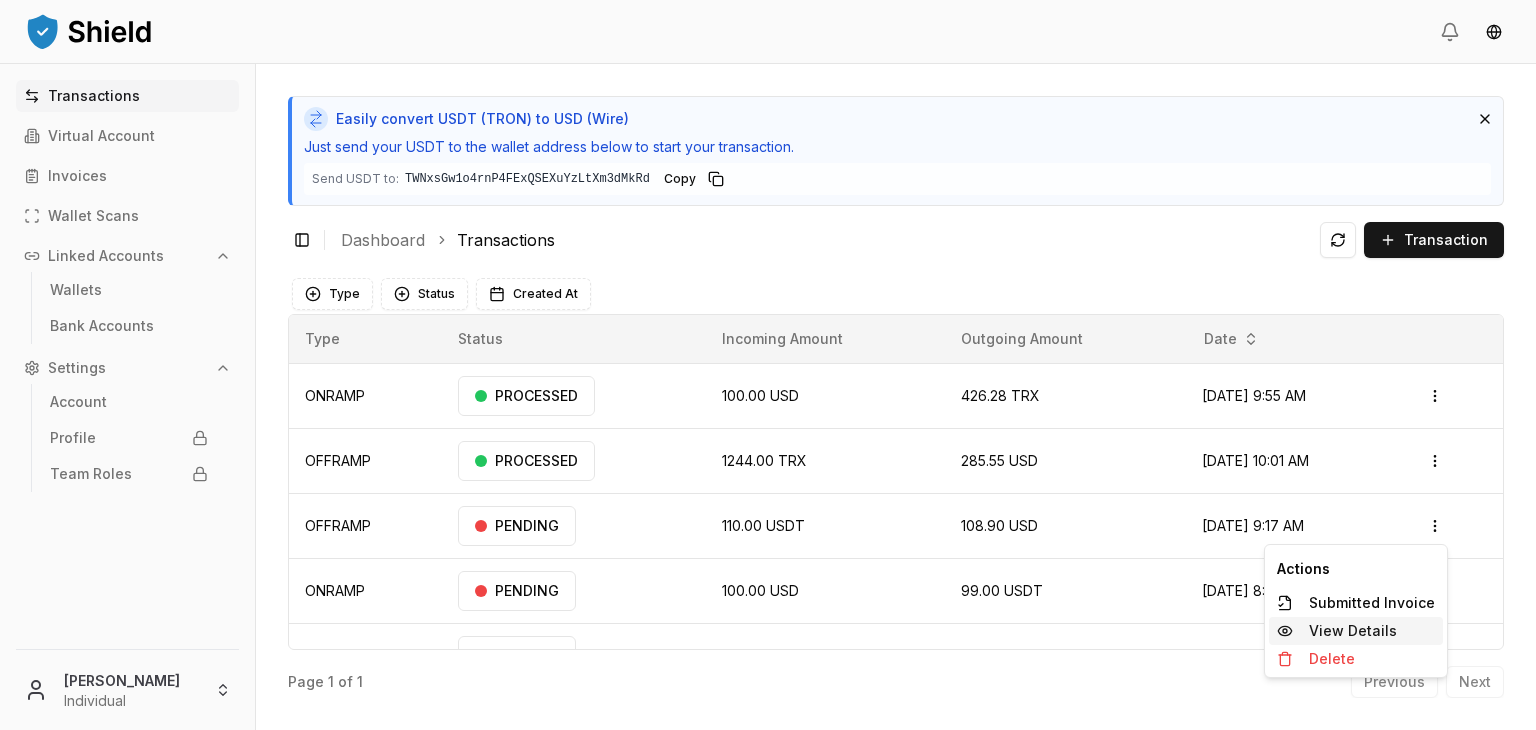 click on "View Details" at bounding box center (1353, 631) 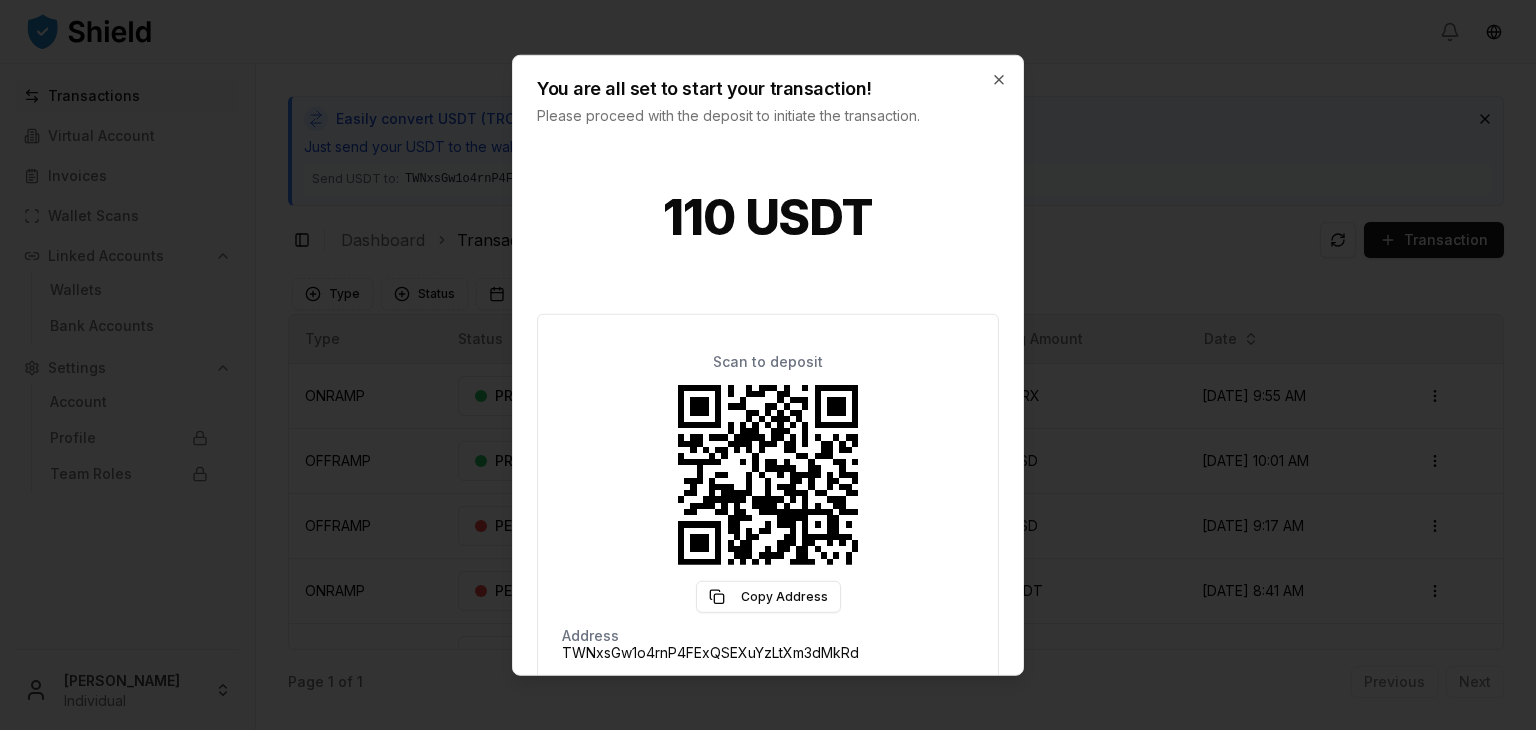 scroll, scrollTop: 87, scrollLeft: 0, axis: vertical 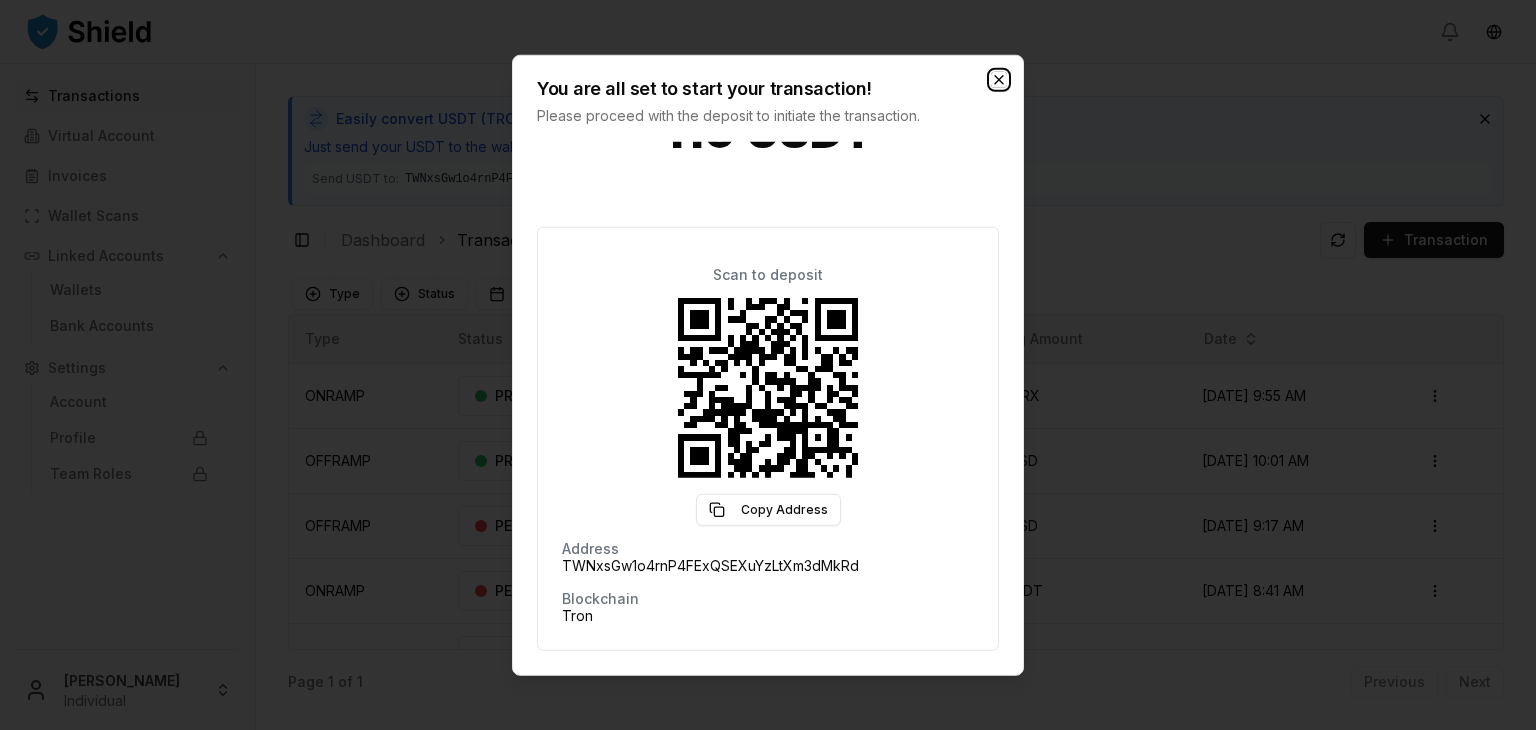 click 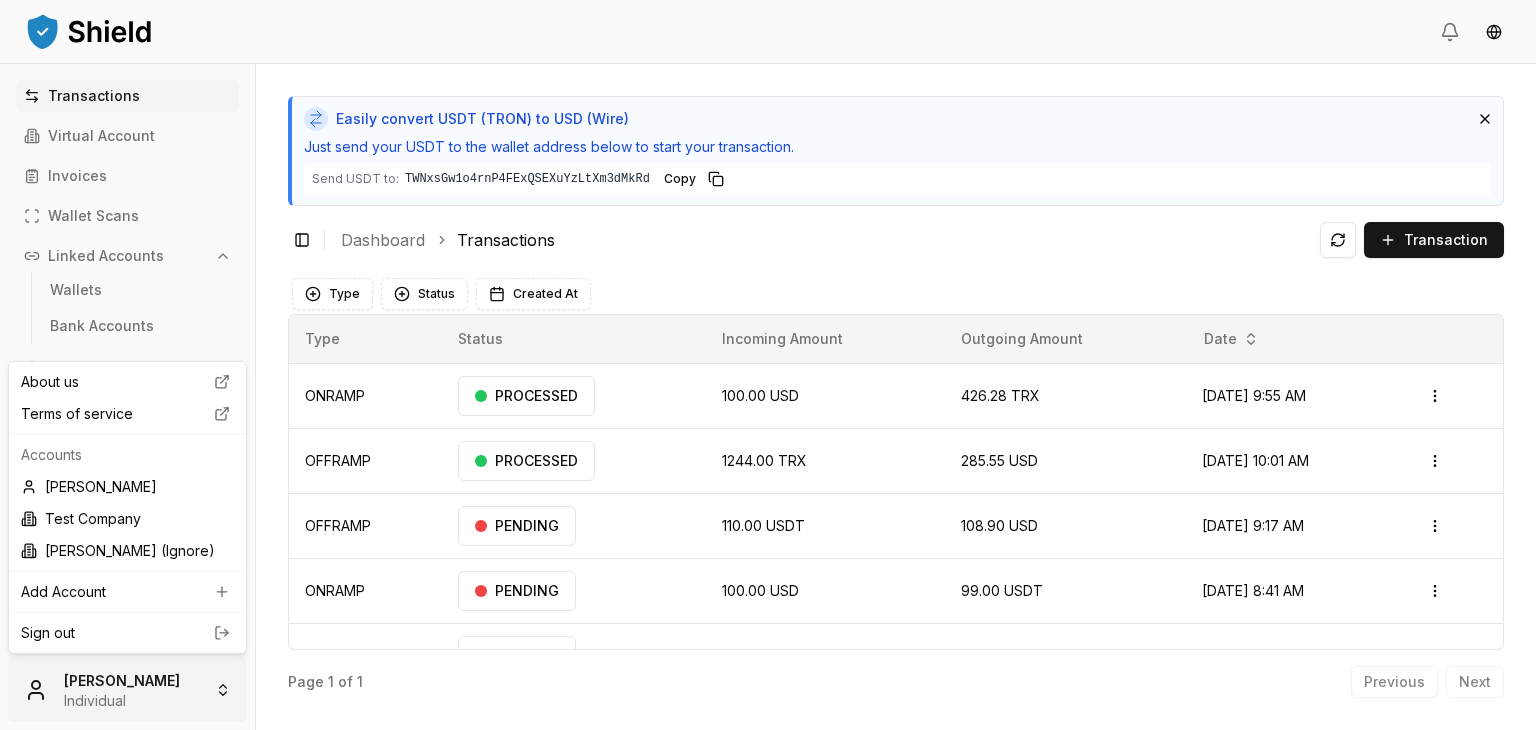 click on "Transactions Virtual Account Invoices Wallet Scans Linked Accounts Wallets Bank Accounts Settings Account Profile Team Roles [PERSON_NAME] Individual Easily convert USDT (TRON) to USD (Wire) Just send your USDT to the wallet address below to start your transaction. Send USDT to: TWNxsGw1o4rnP4FExQSEXuYzLtXm3dMkRd Copy Toggle Sidebar Dashboard Transactions   Transaction ONRAMP   100 USD   354.18619461 TRX [DATE] 11:01 AM PENDING Open menu OFFRAMP   110 USDT   108.9 USD [DATE] 8:56 AM PENDING Open menu ONRAMP   100 USD   99 USDT [DATE] 8:41 AM PENDING Open menu OFFRAMP   110 USDT   108.9 USD [DATE] 9:17 AM PENDING Open menu OFFRAMP   1244 TRX   285.55196472 USD [DATE] 10:01 AM PROCESSED Open menu ONRAMP   100 USD   426.27581337 TRX [DATE] 9:55 AM PROCESSED Open menu Page 1 of 1   Previous Next Type Status Created At Type Status Incoming Amount Outgoing Amount Date   ONRAMP   PROCESSED   100.00   USD   426.28   TRX   [DATE] 9:55 AM   Open menu   OFFRAMP   PROCESSED" at bounding box center (768, 440) 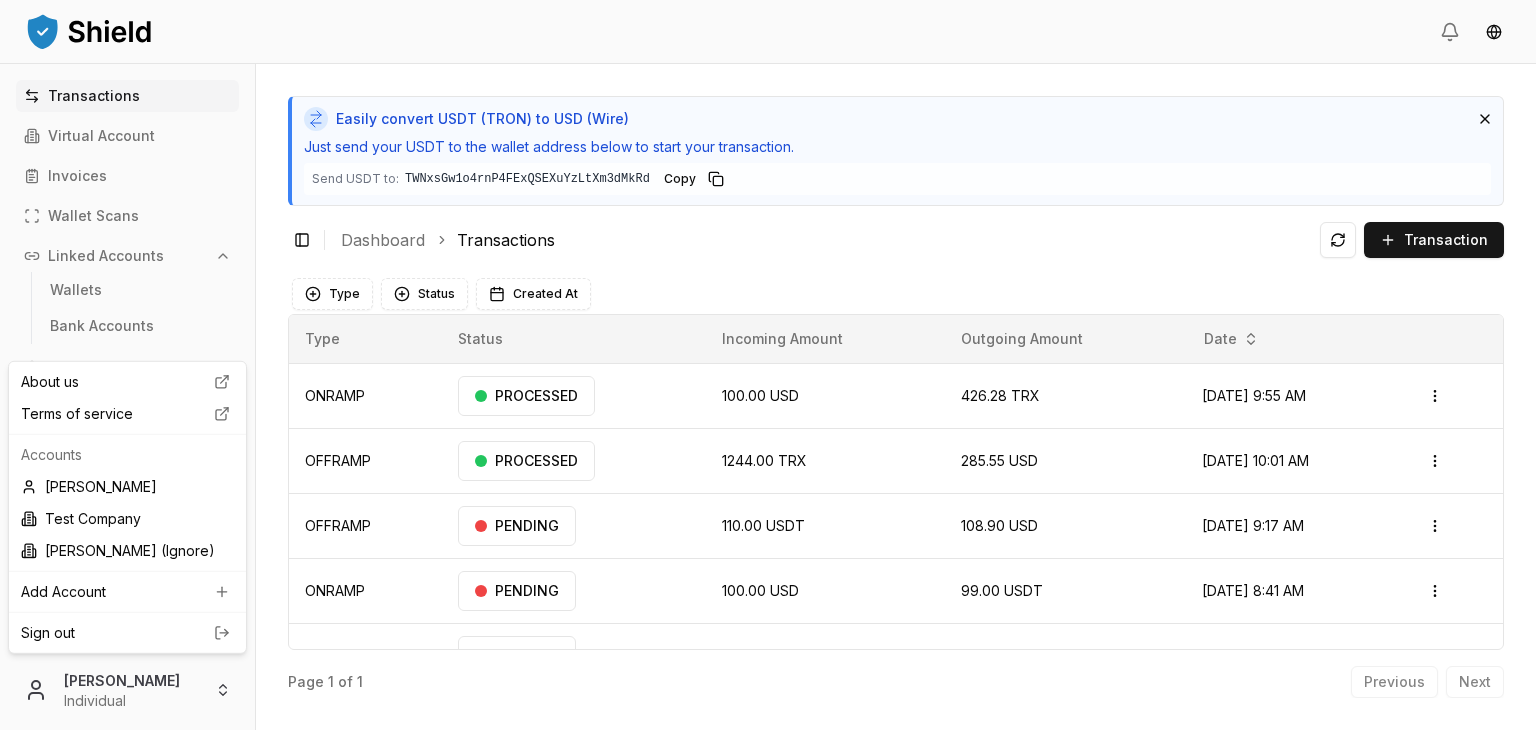 click 